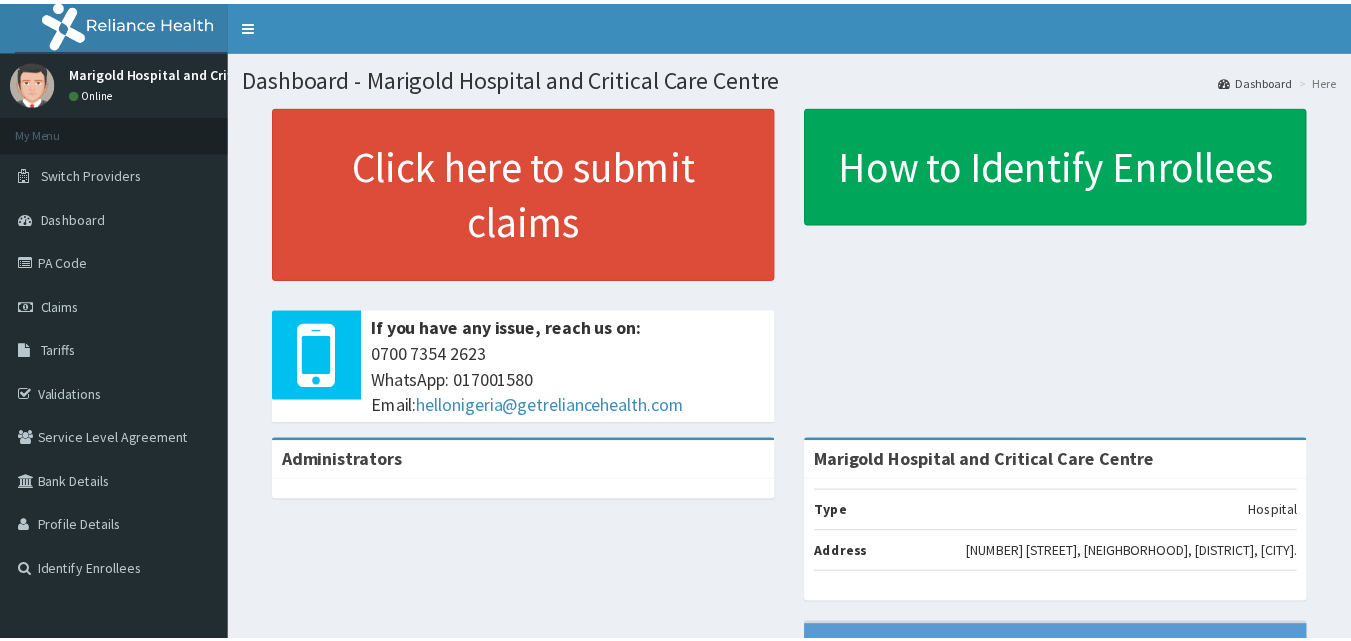 scroll, scrollTop: 0, scrollLeft: 0, axis: both 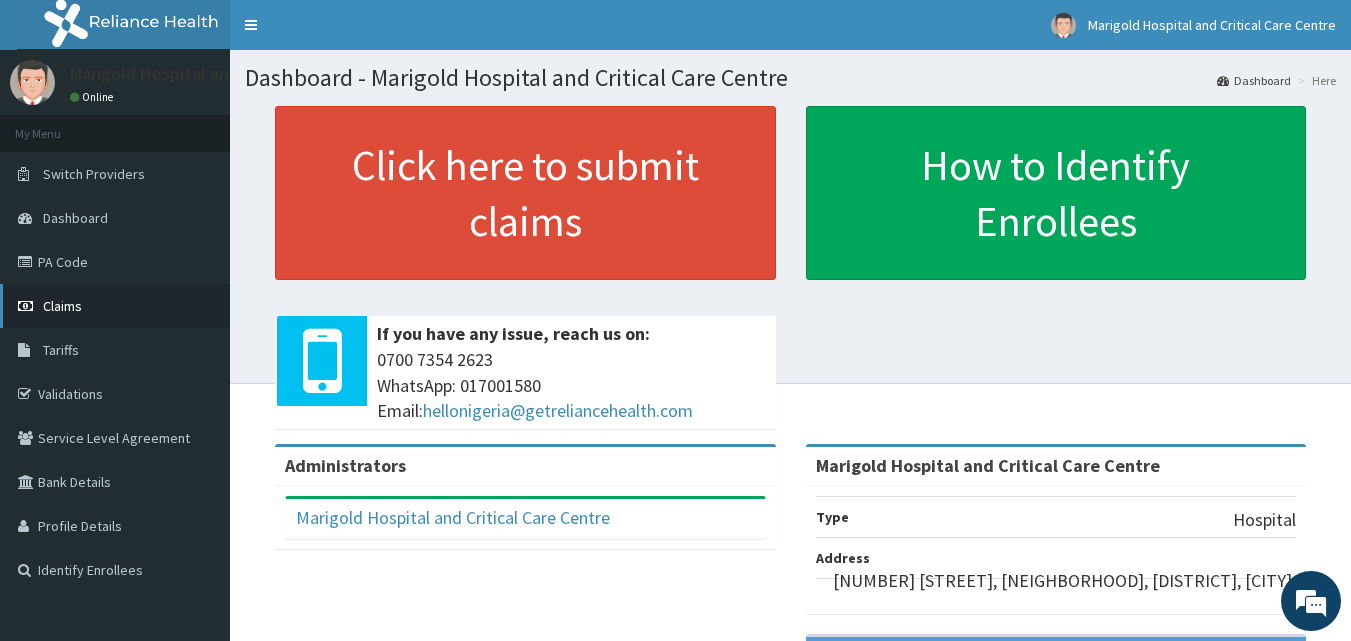 click on "Claims" at bounding box center [115, 306] 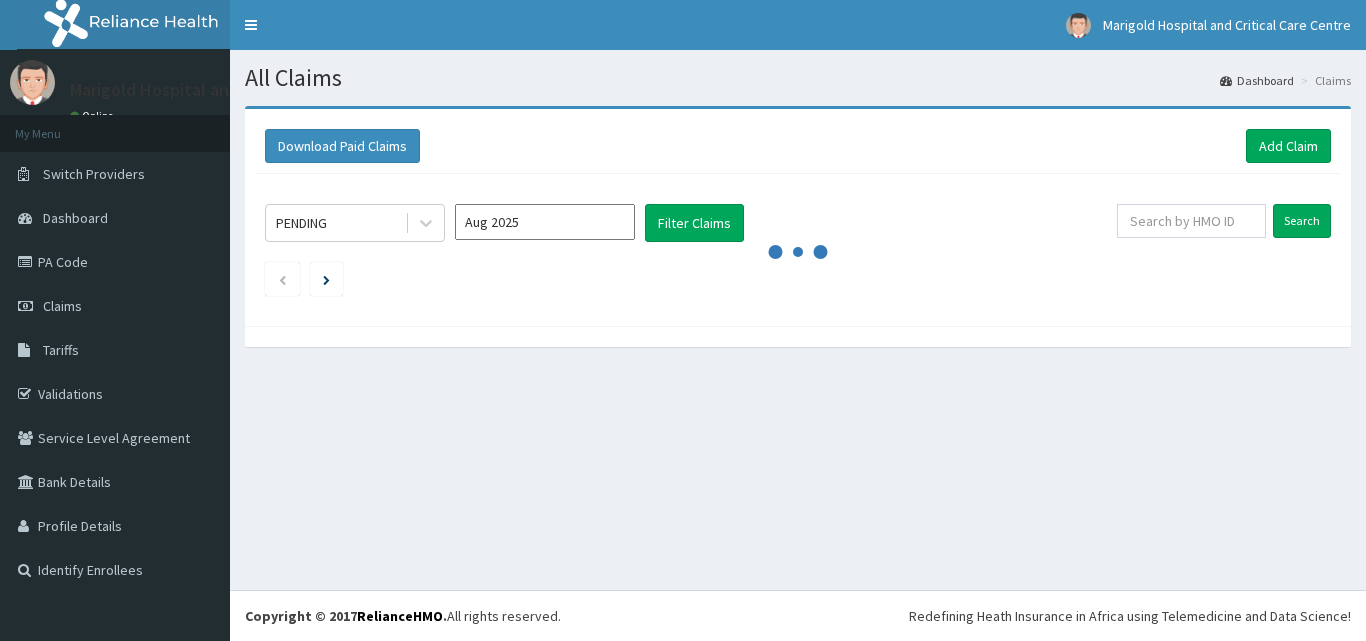 scroll, scrollTop: 0, scrollLeft: 0, axis: both 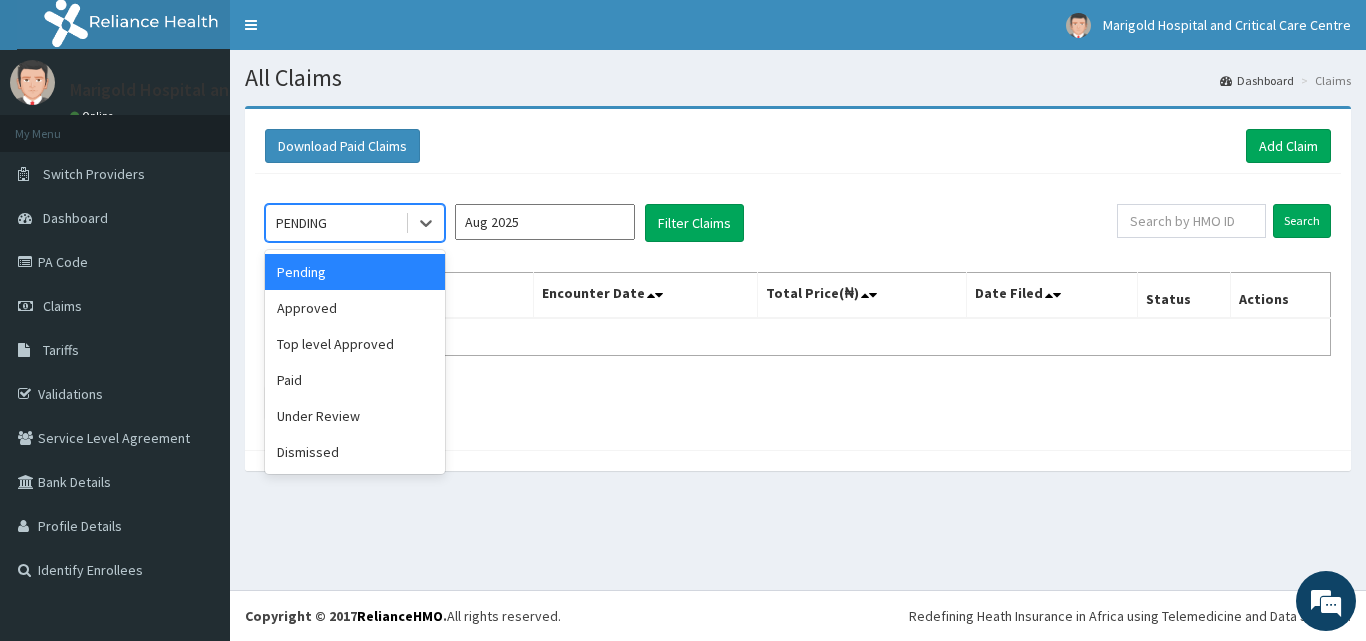 click on "PENDING" at bounding box center [335, 223] 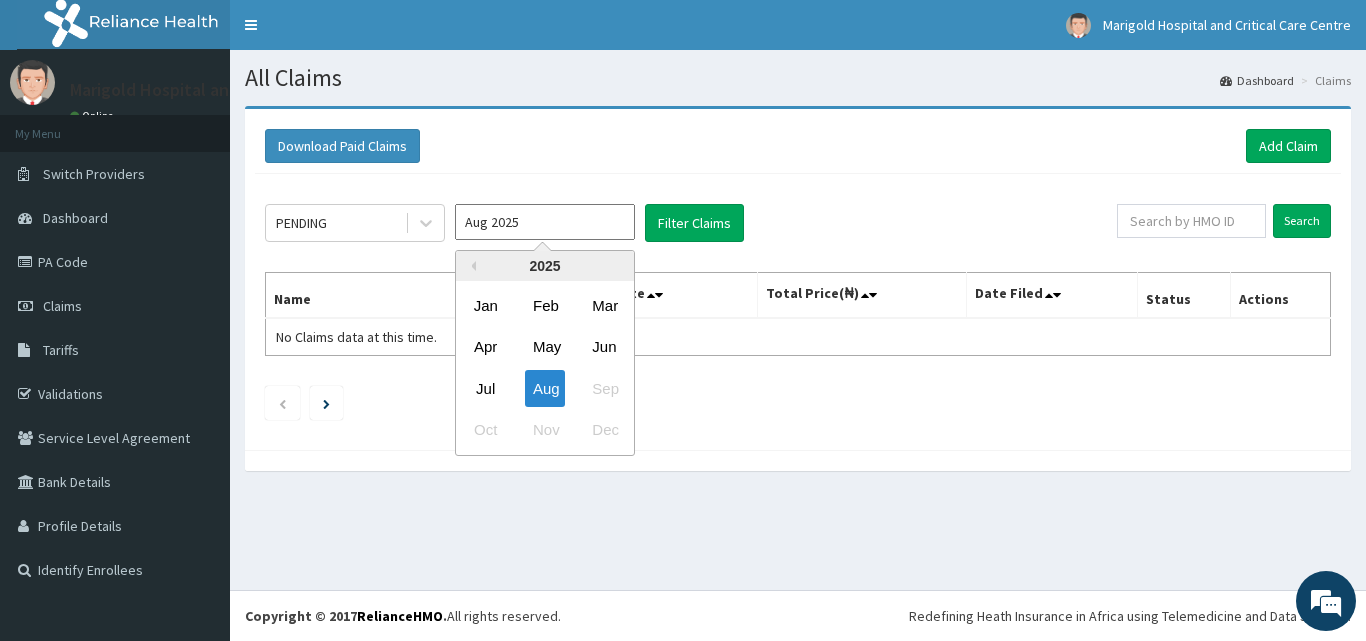 click on "Aug 2025" at bounding box center [545, 222] 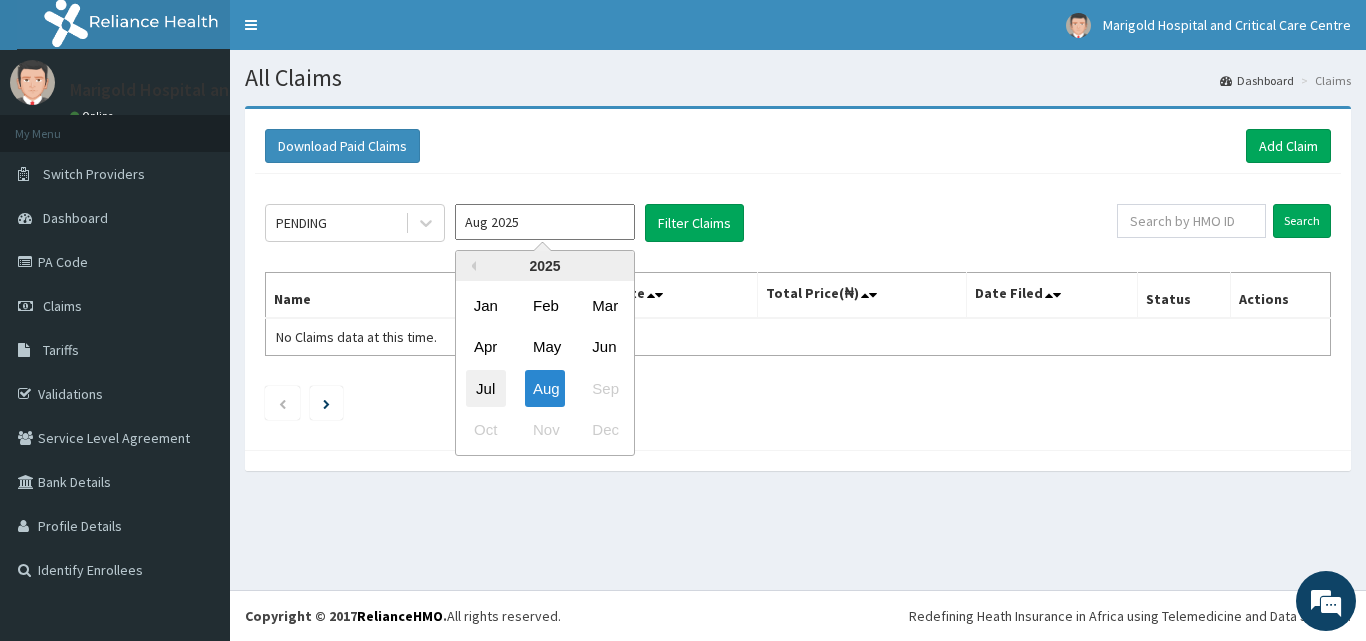 click on "Jul" at bounding box center [486, 388] 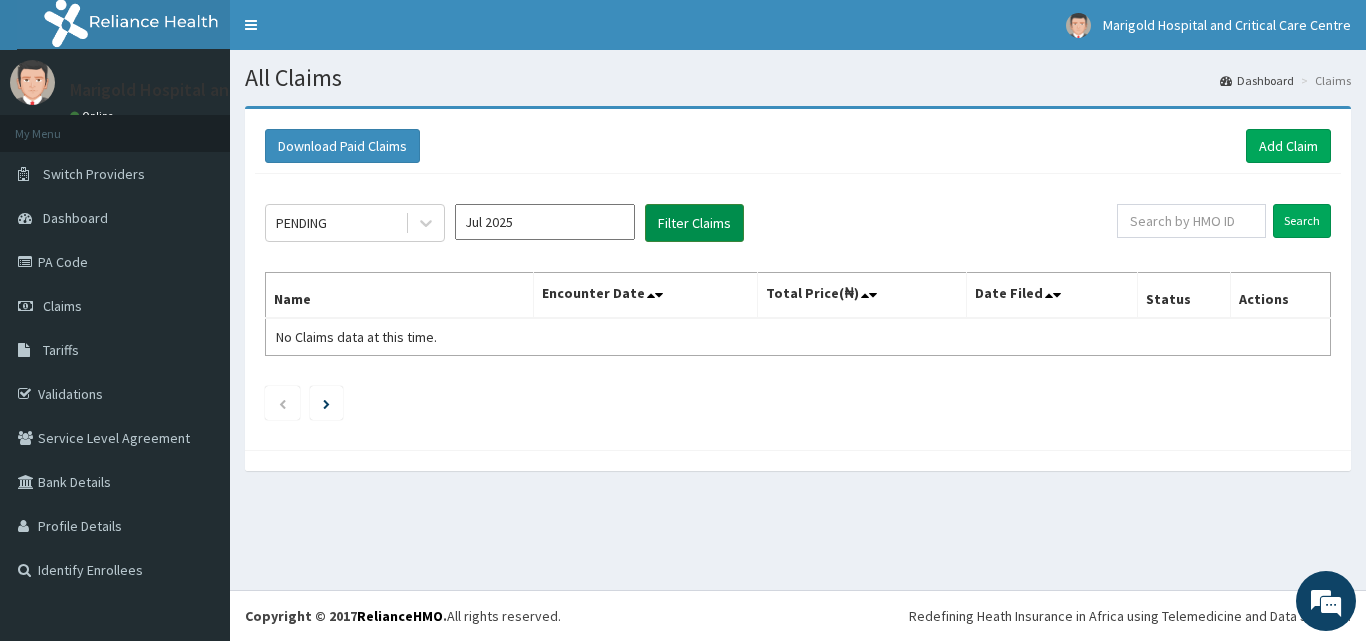click on "Filter Claims" at bounding box center (694, 223) 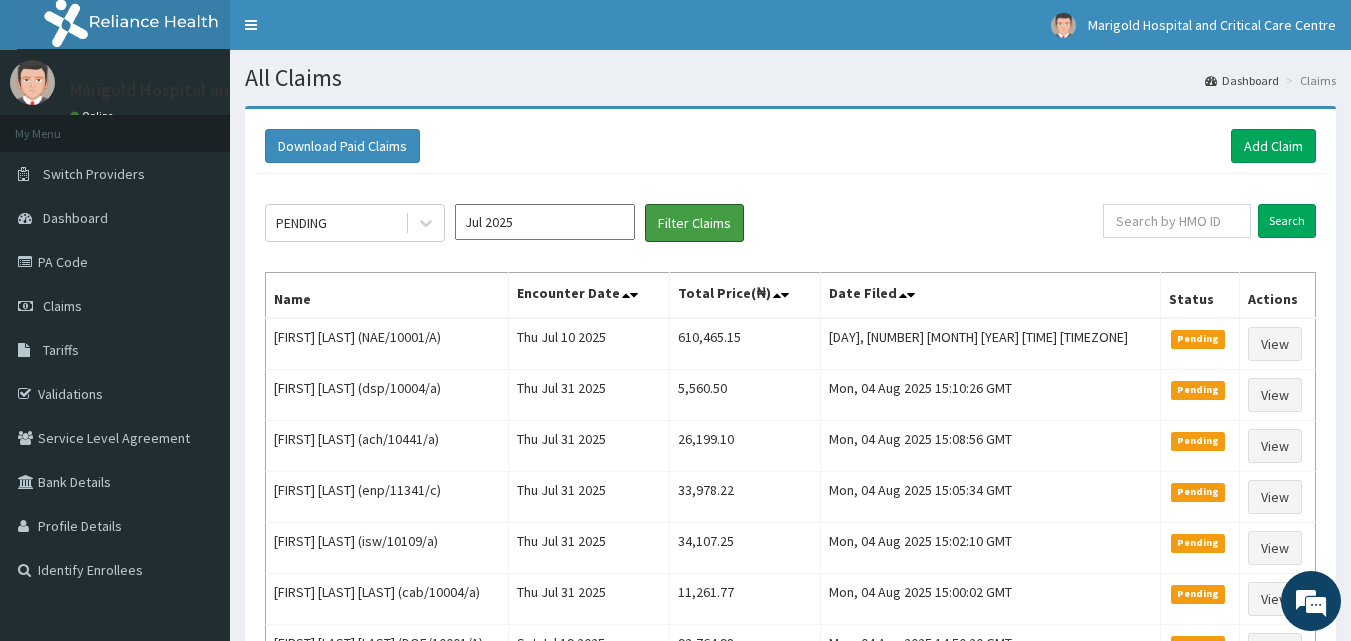 scroll, scrollTop: 0, scrollLeft: 0, axis: both 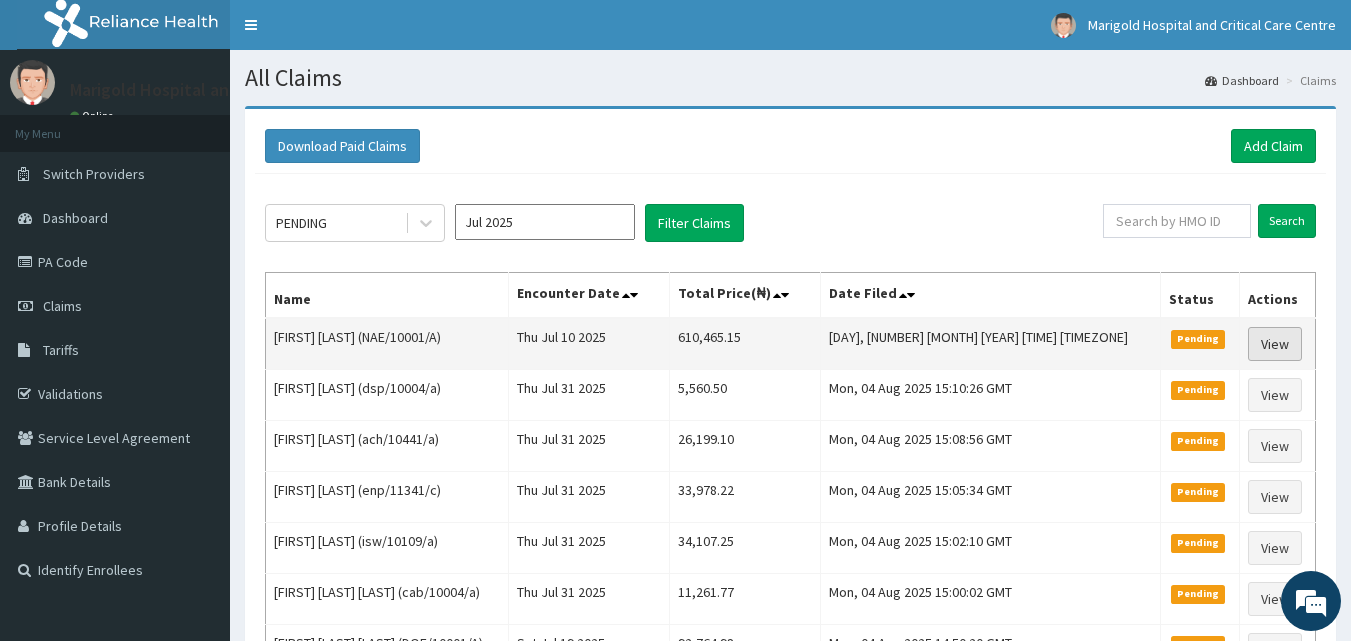 click on "View" at bounding box center (1275, 344) 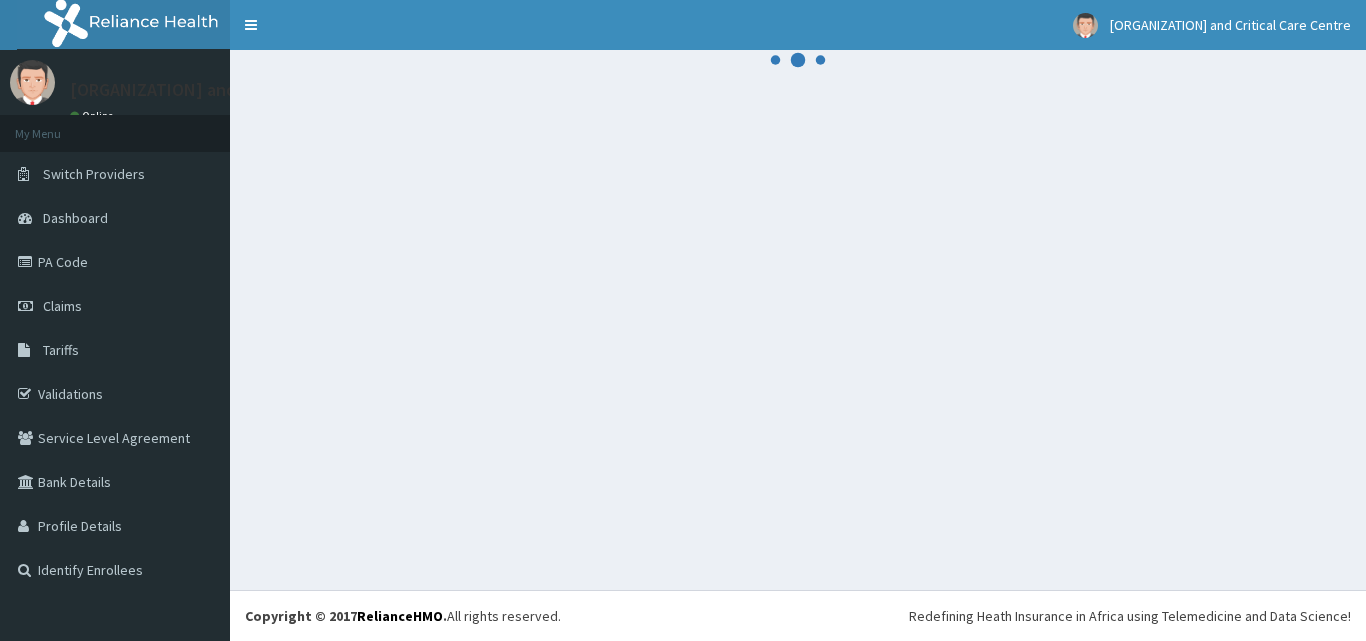 scroll, scrollTop: 0, scrollLeft: 0, axis: both 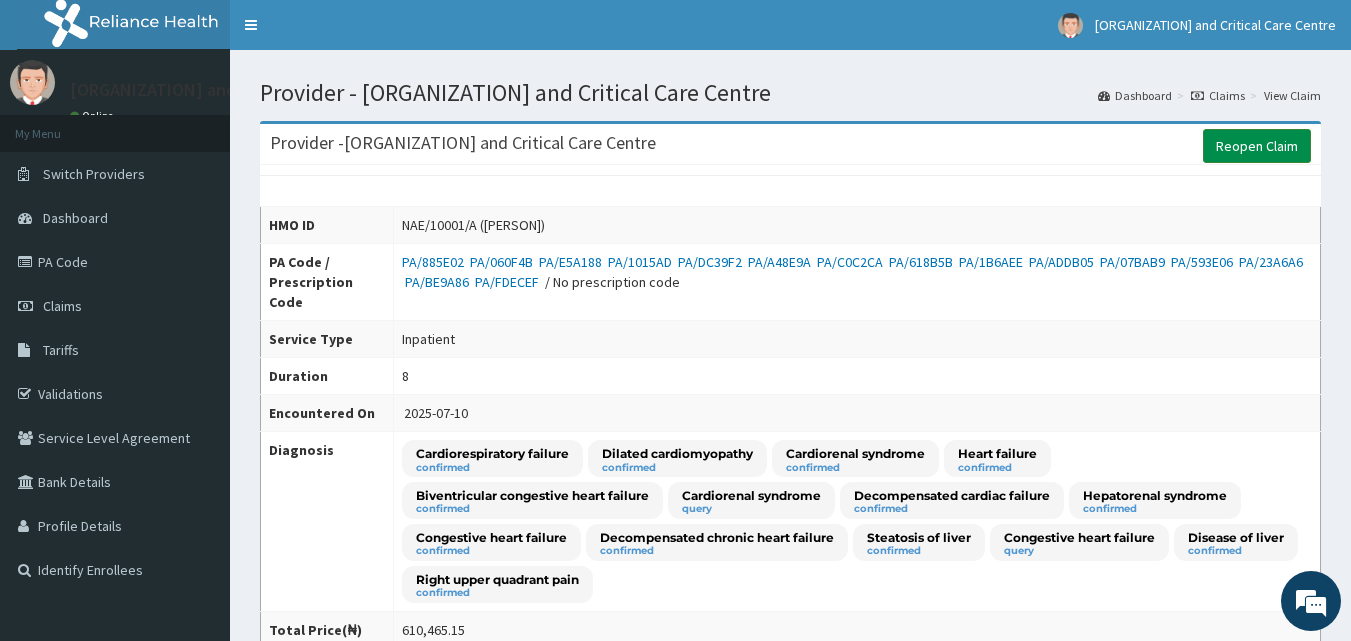 click on "Reopen Claim" at bounding box center [1257, 146] 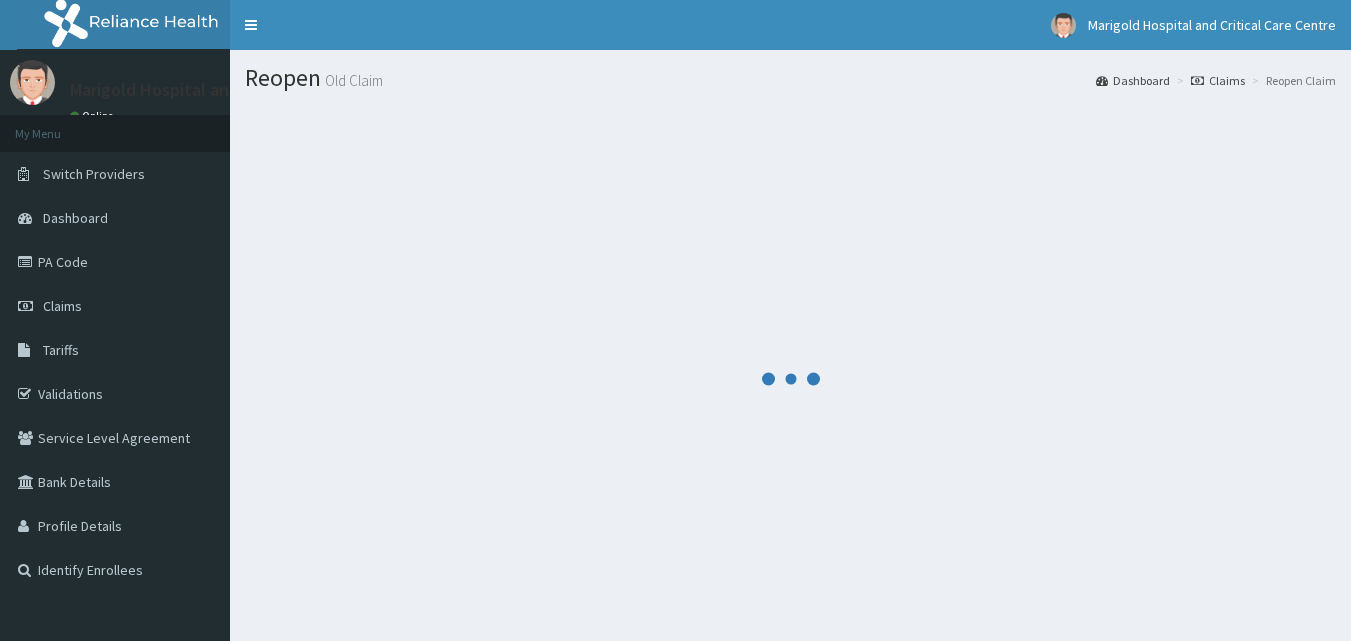 scroll, scrollTop: 0, scrollLeft: 0, axis: both 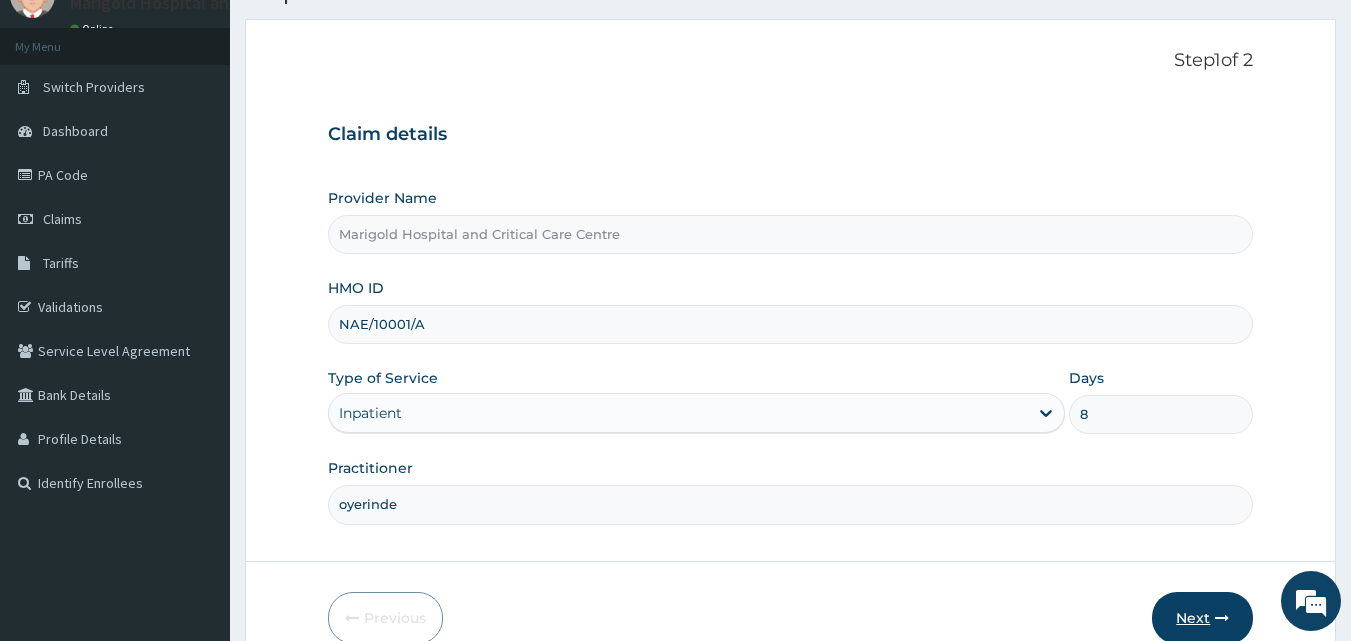 click on "Next" at bounding box center (1202, 618) 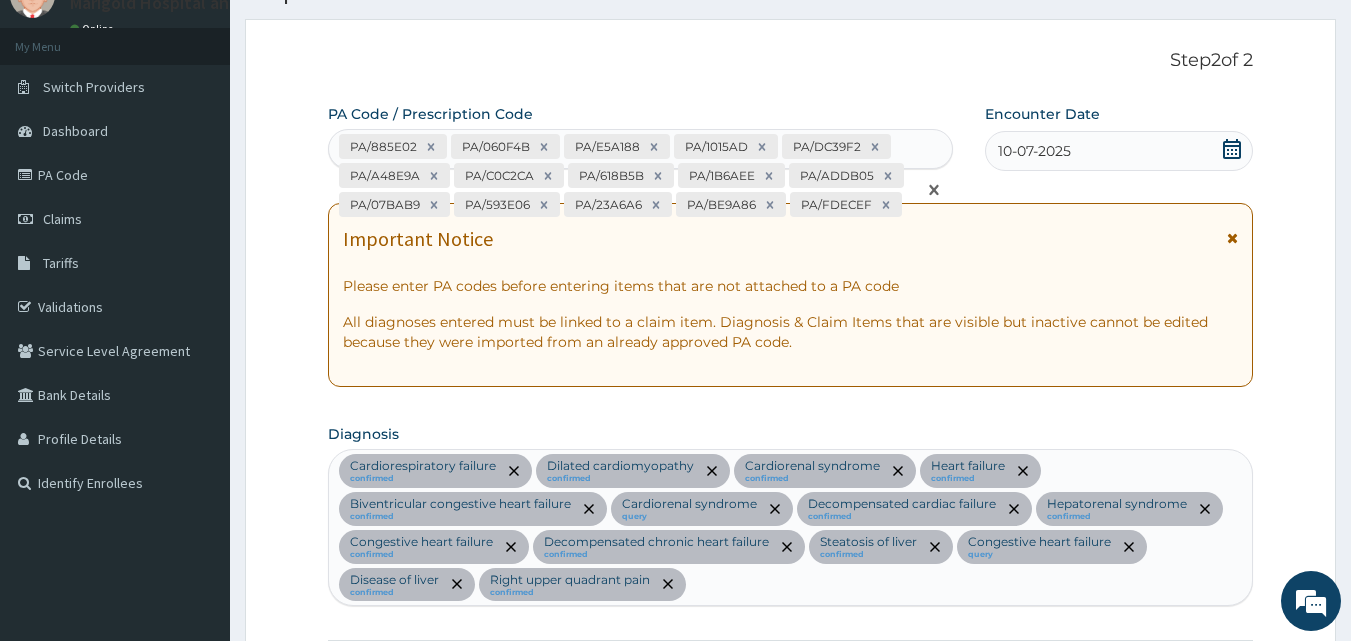 click on "PA/885E02 PA/060F4B PA/E5A188 PA/1015AD PA/DC39F2 PA/A48E9A PA/C0C2CA PA/618B5B PA/1B6AEE PA/ADDB05 PA/07BAB9 PA/593E06 PA/23A6A6 PA/BE9A86 PA/FDECEF" at bounding box center (623, 189) 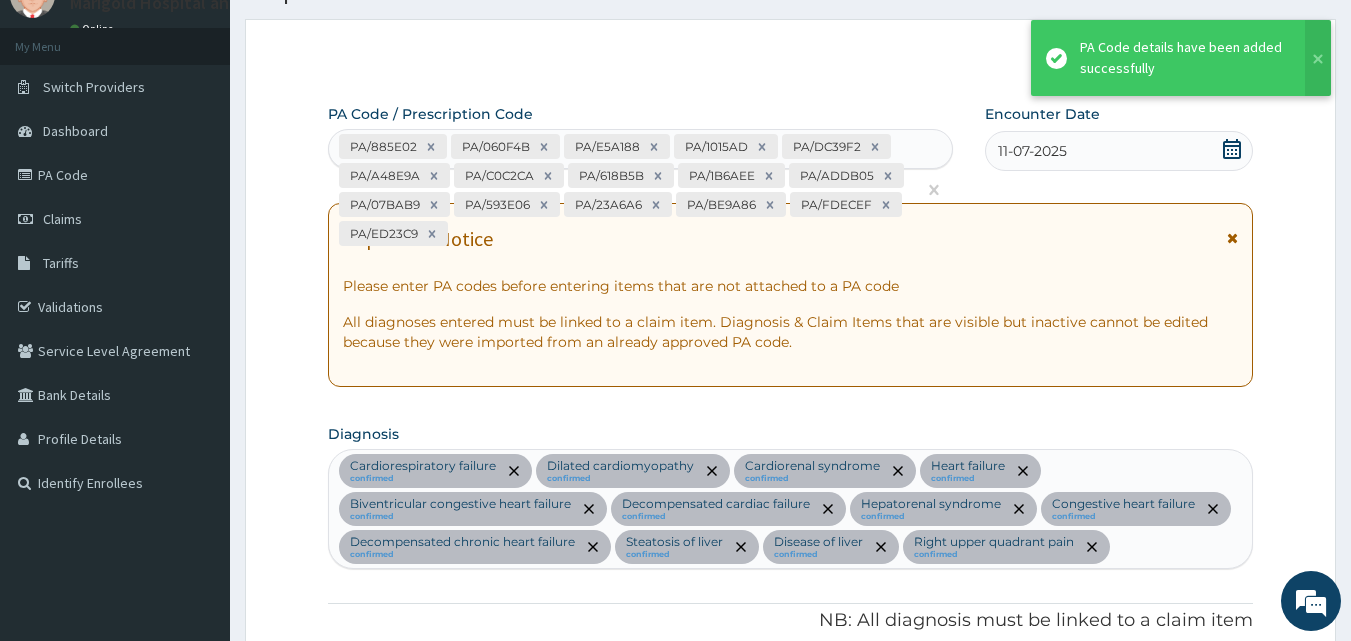 scroll, scrollTop: 3013, scrollLeft: 0, axis: vertical 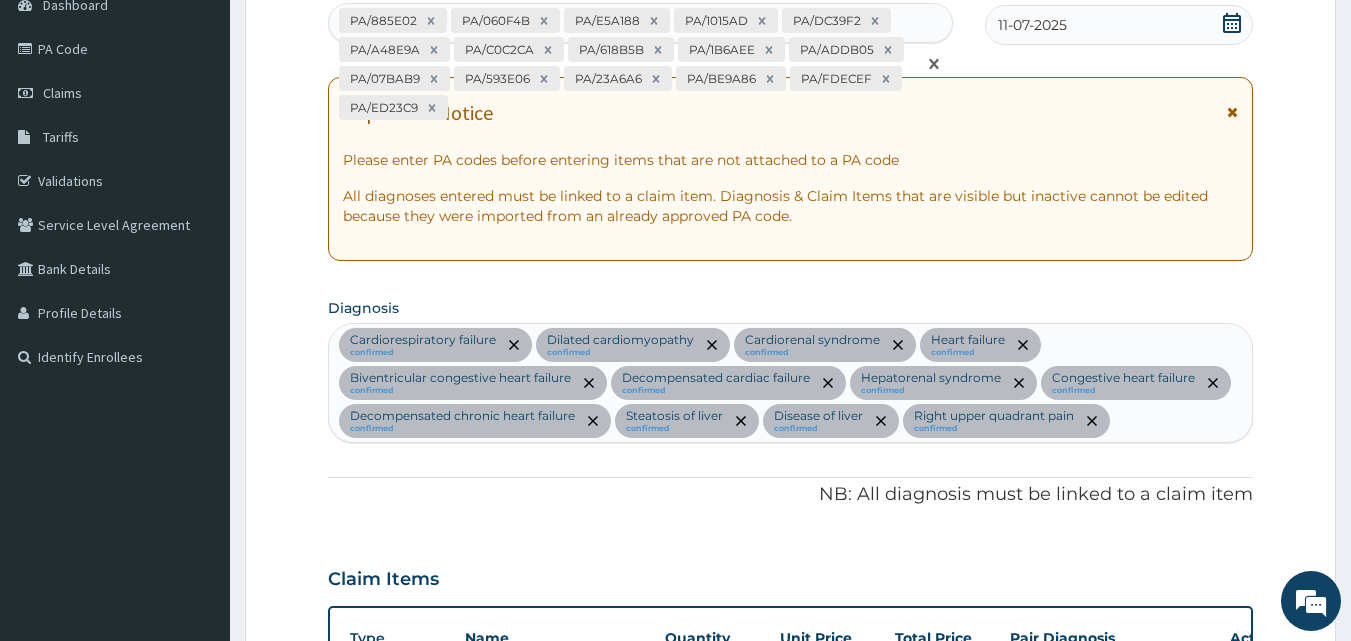 click at bounding box center [453, 108] 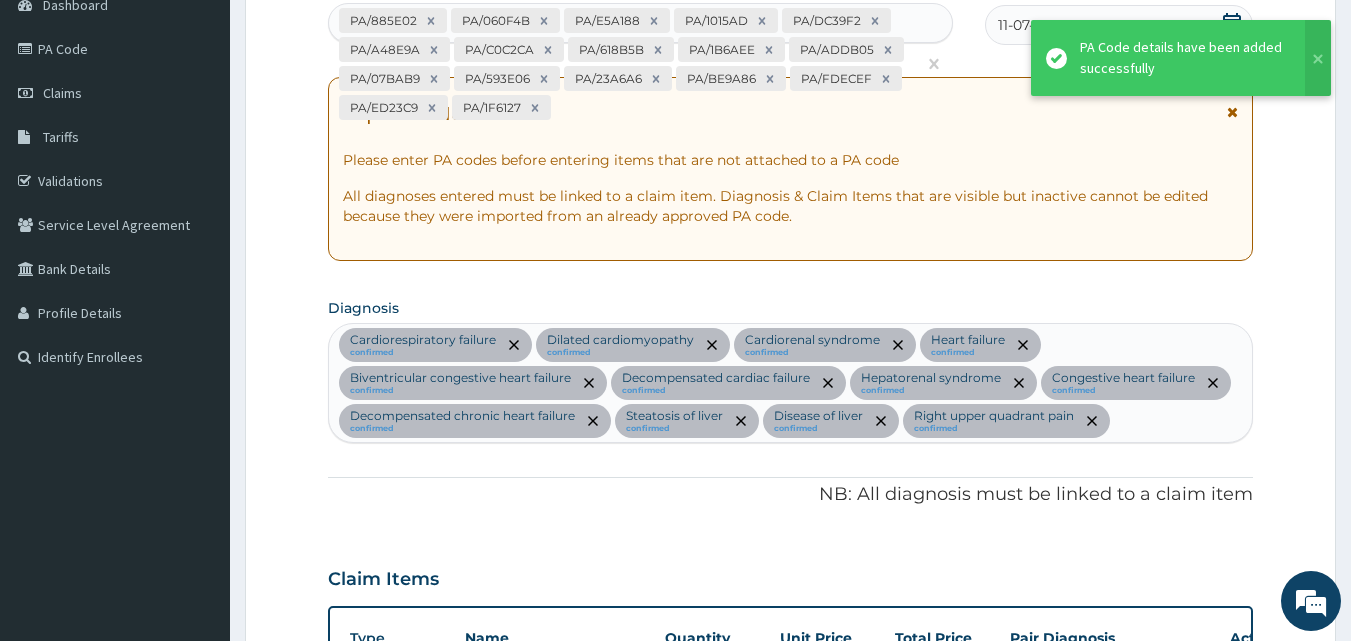 scroll, scrollTop: 3013, scrollLeft: 0, axis: vertical 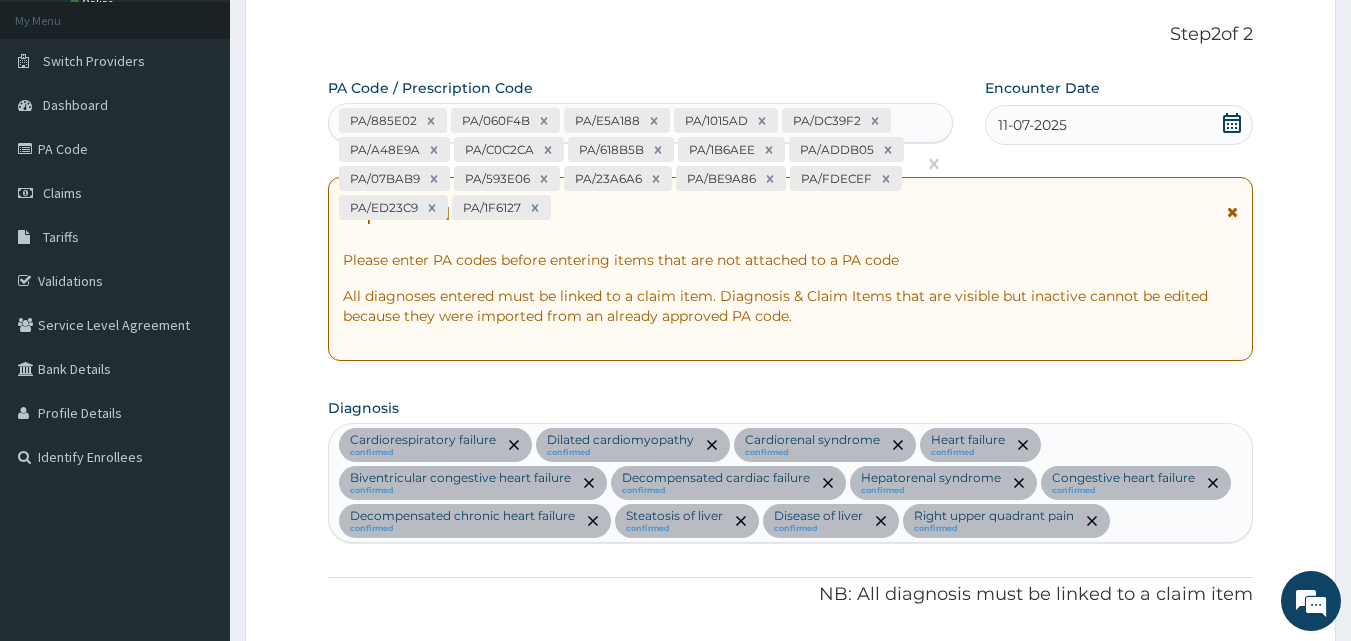 click on "PA/885E02 PA/060F4B PA/E5A188 PA/1015AD PA/DC39F2 PA/A48E9A PA/C0C2CA PA/618B5B PA/1B6AEE PA/ADDB05 PA/07BAB9 PA/593E06 PA/23A6A6 PA/BE9A86 PA/FDECEF PA/ED23C9 PA/1F6127" at bounding box center [623, 164] 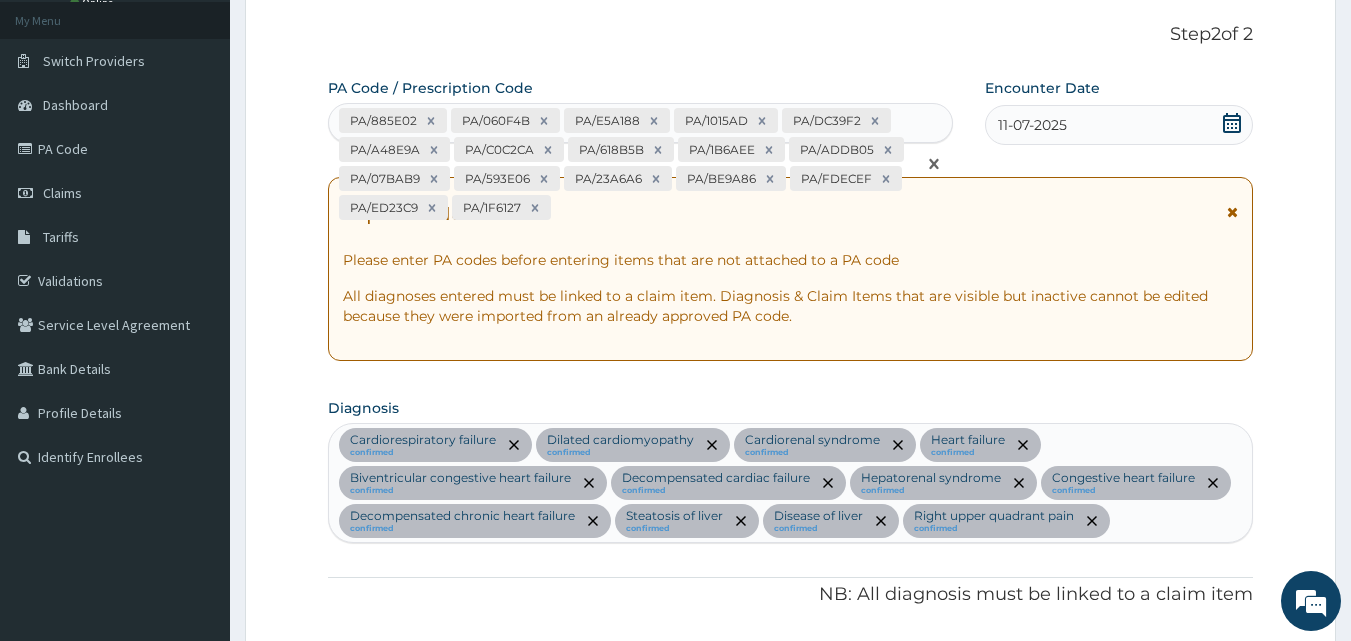 paste on "PA/479A54" 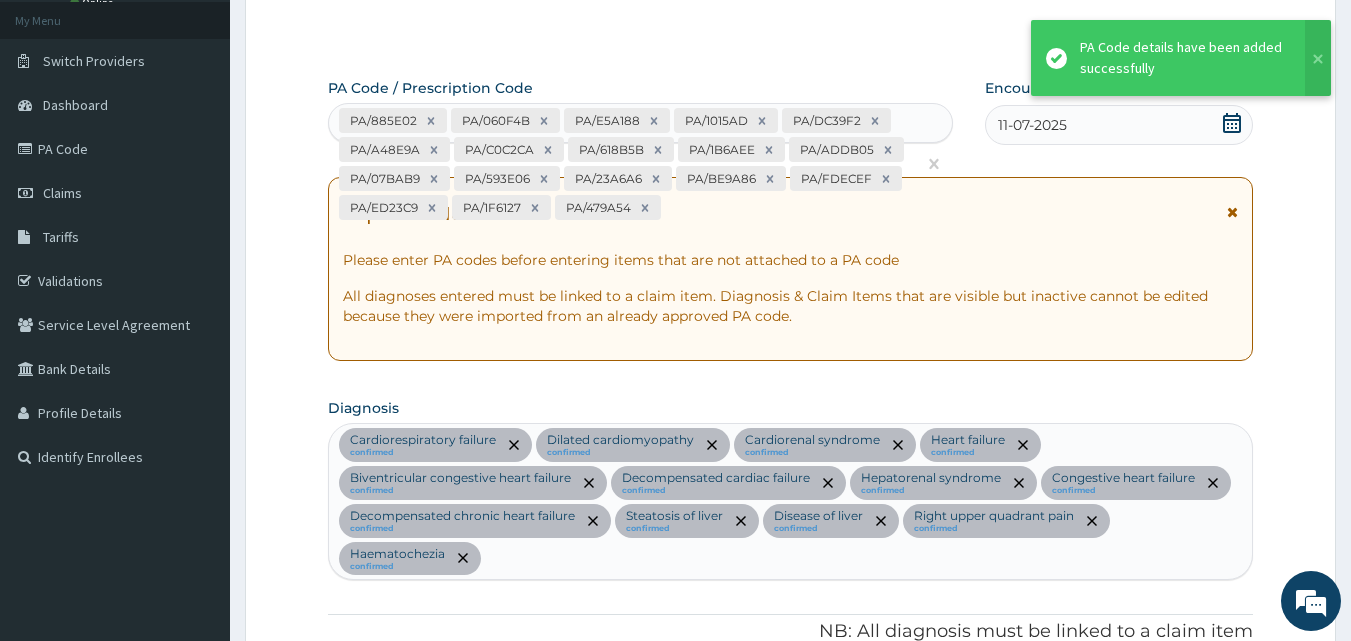 scroll, scrollTop: 3119, scrollLeft: 0, axis: vertical 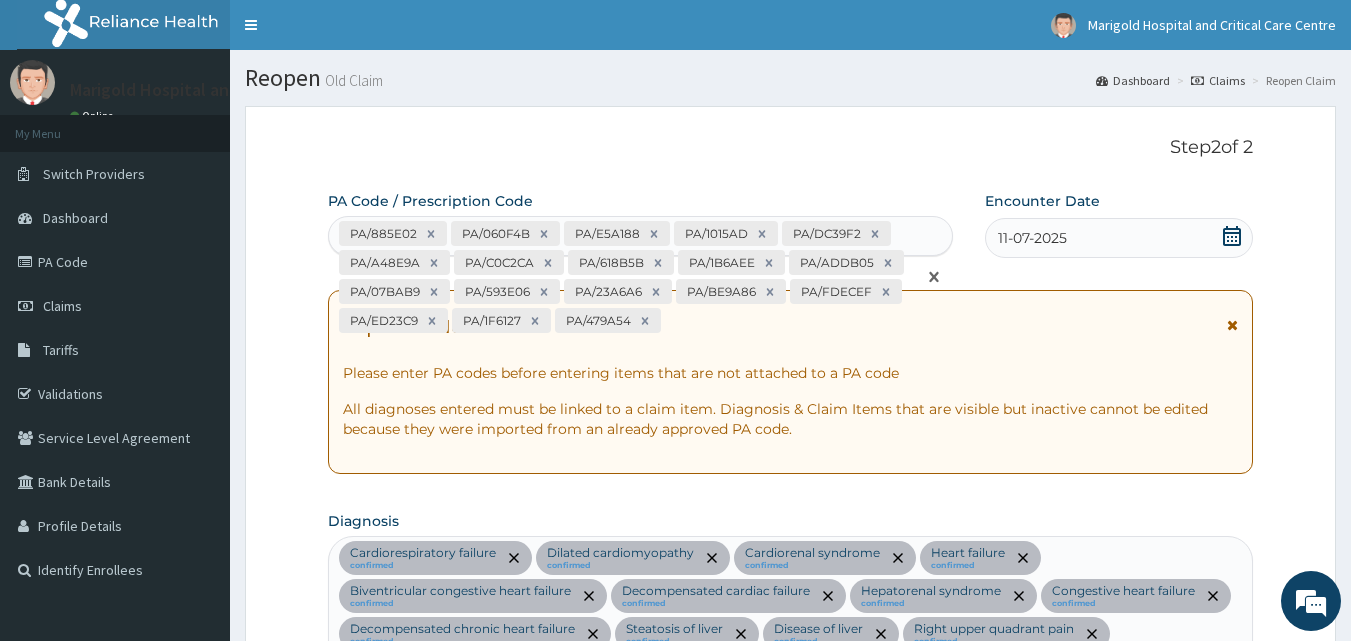click at bounding box center [666, 321] 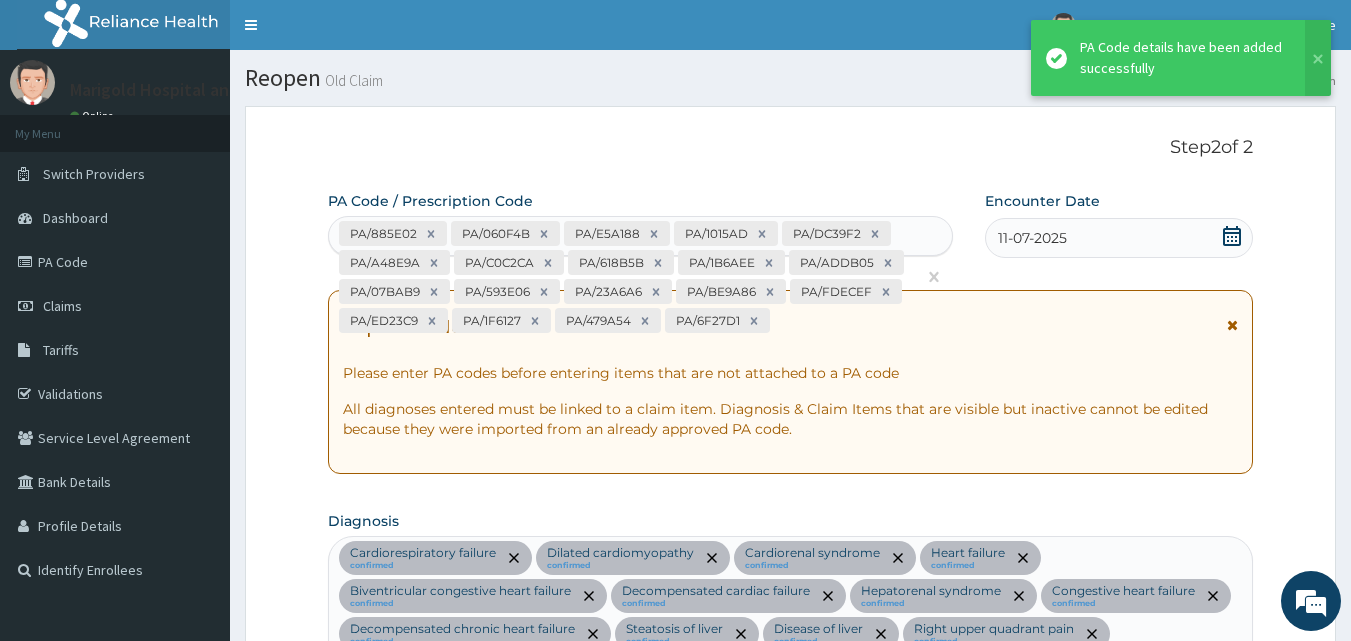 scroll, scrollTop: 3188, scrollLeft: 0, axis: vertical 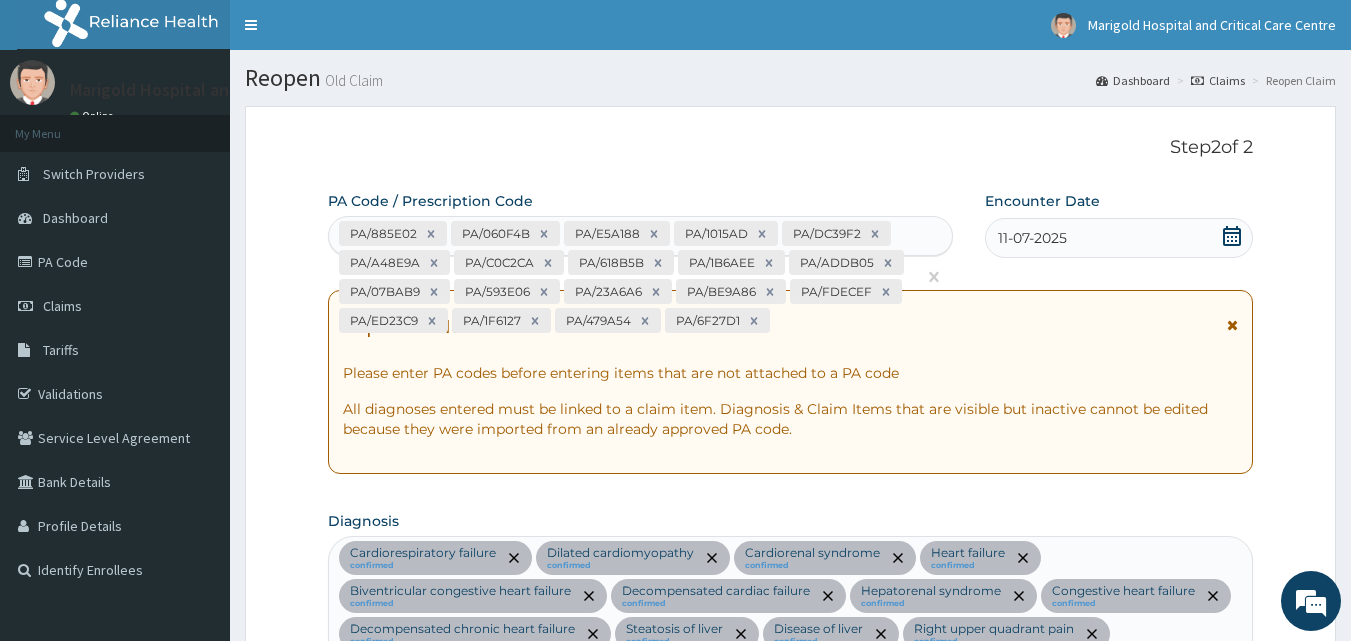 click on "PA/885E02 PA/060F4B PA/E5A188 PA/1015AD PA/DC39F2 PA/A48E9A PA/C0C2CA PA/618B5B PA/1B6AEE PA/ADDB05 PA/07BAB9 PA/593E06 PA/23A6A6 PA/BE9A86 PA/FDECEF PA/ED23C9 PA/1F6127 PA/479A54 PA/6F27D1" at bounding box center (623, 277) 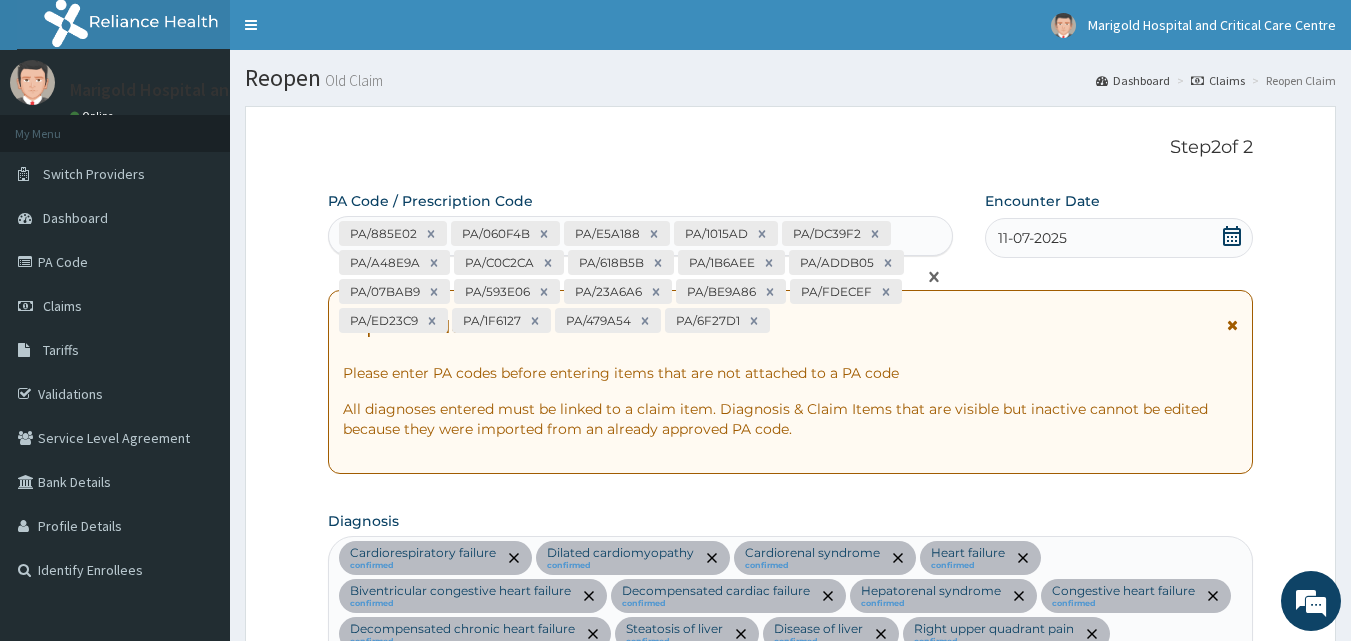 paste on "PA/DEAA88" 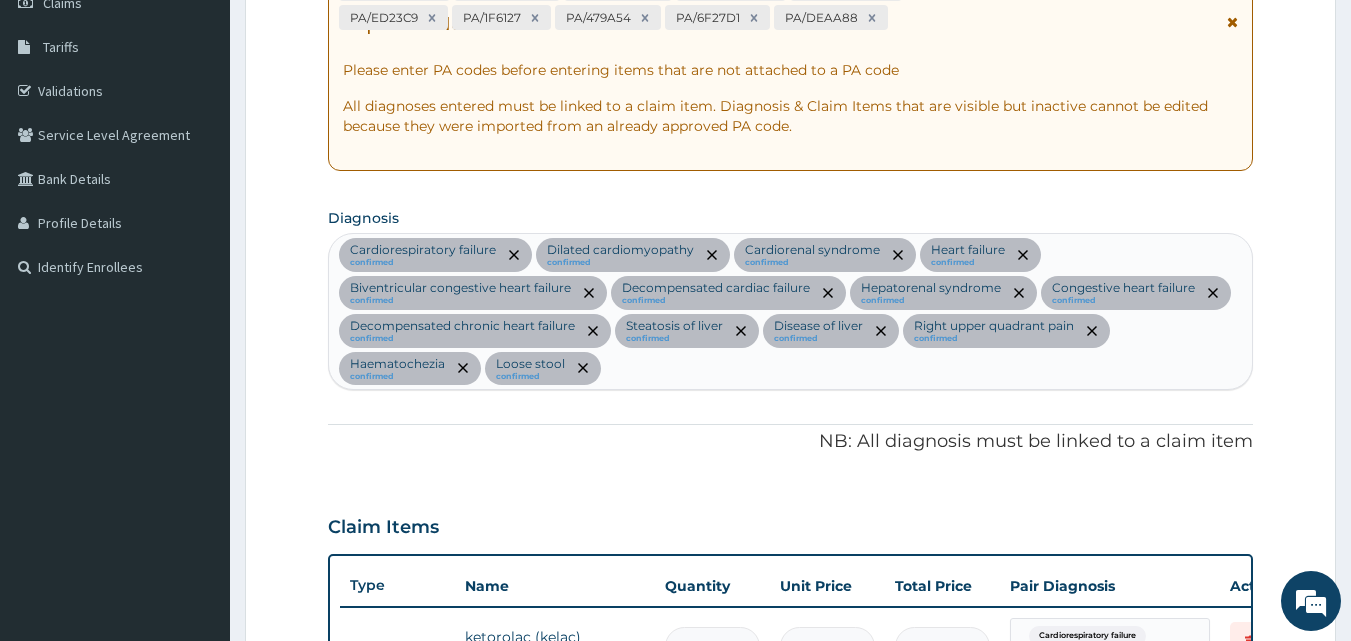 scroll, scrollTop: 257, scrollLeft: 0, axis: vertical 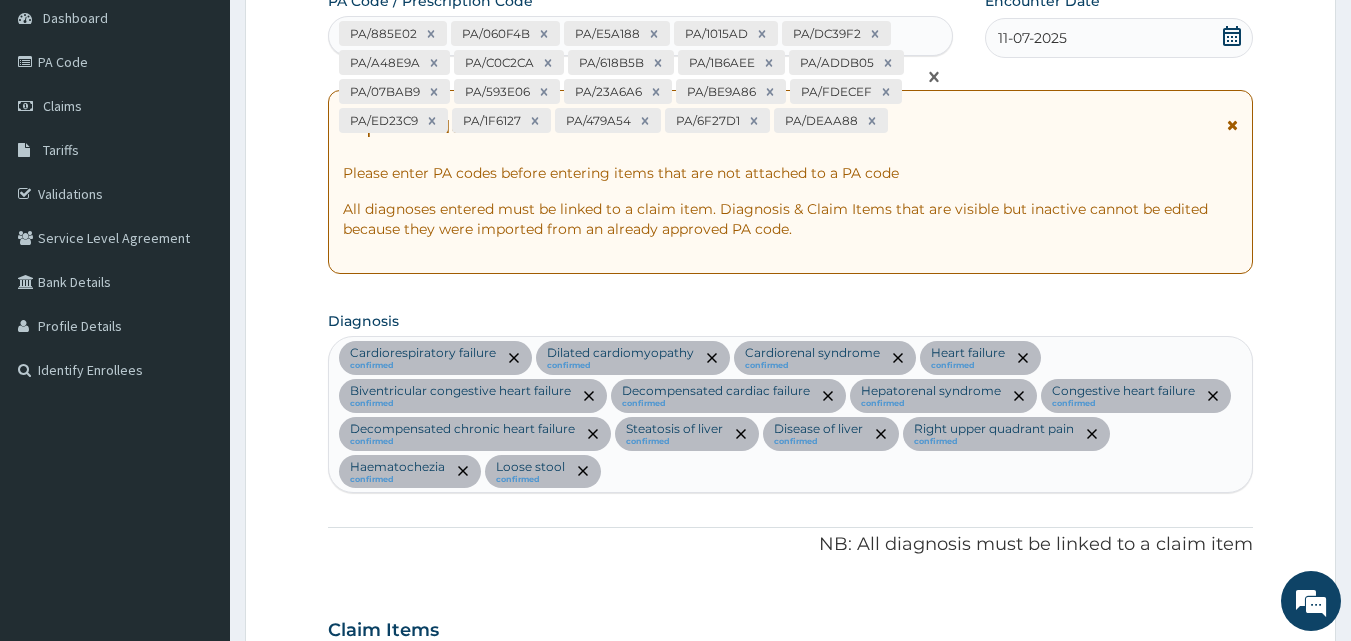 click at bounding box center [893, 121] 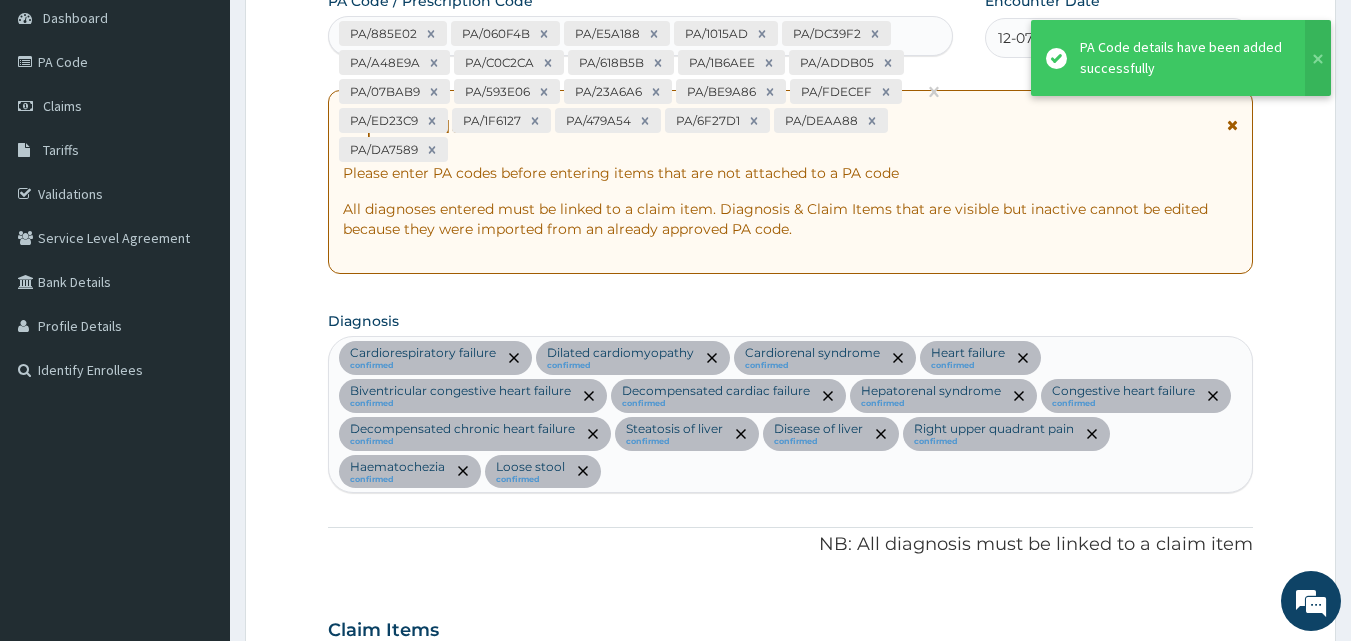 scroll, scrollTop: 3326, scrollLeft: 0, axis: vertical 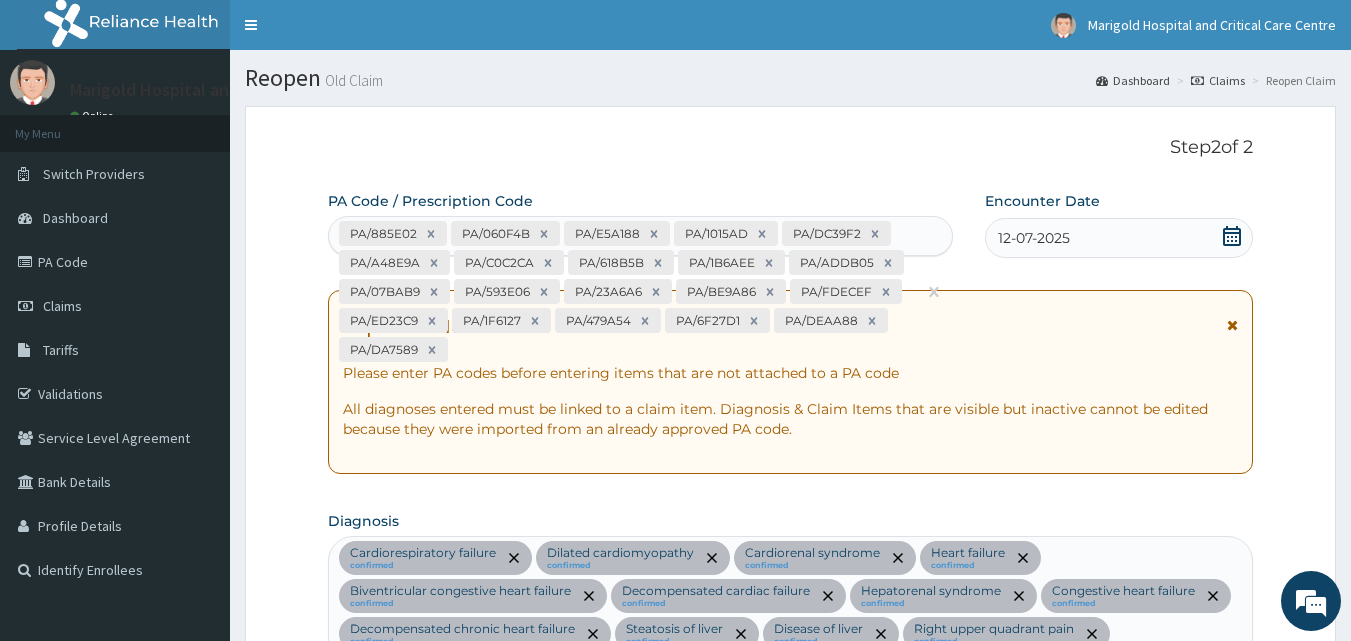 click at bounding box center (453, 350) 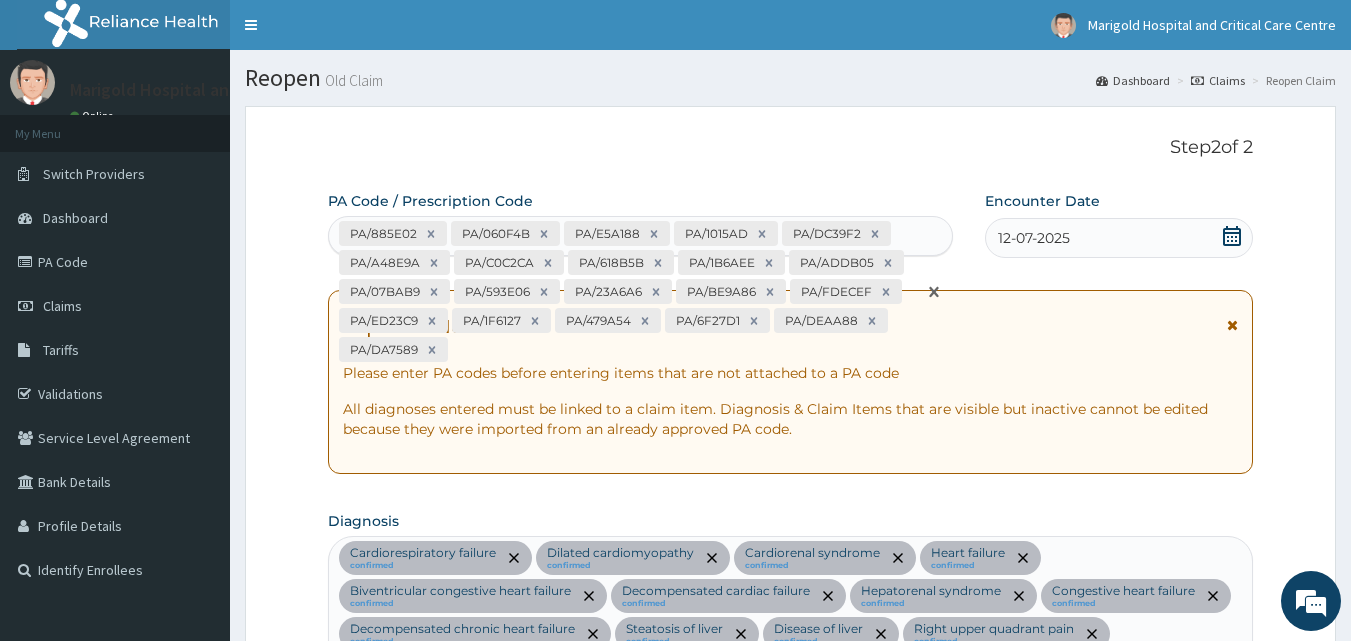 paste on "PA/7C8571" 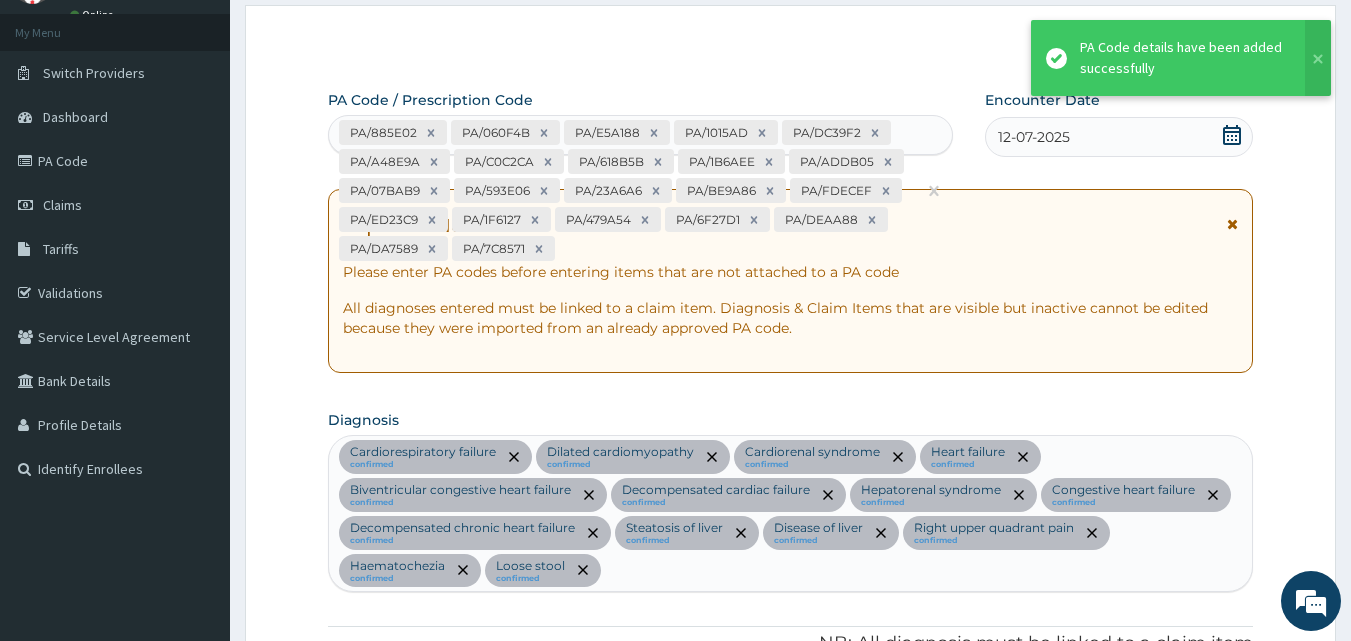 scroll, scrollTop: 3503, scrollLeft: 0, axis: vertical 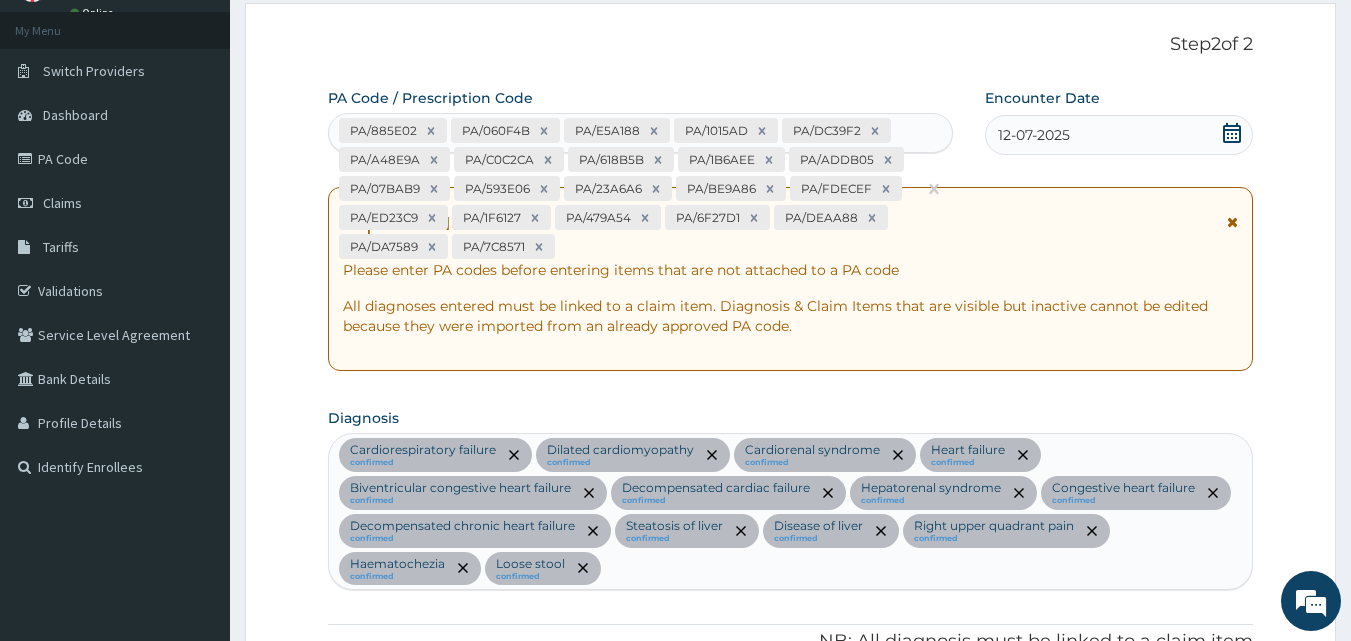 click on "PA/885E02 PA/060F4B PA/E5A188 PA/1015AD PA/DC39F2 PA/A48E9A PA/C0C2CA PA/618B5B PA/1B6AEE PA/ADDB05 PA/07BAB9 PA/593E06 PA/23A6A6 PA/BE9A86 PA/FDECEF PA/ED23C9 PA/1F6127 PA/479A54 PA/6F27D1 PA/DEAA88 PA/DA7589 PA/7C8571" at bounding box center (623, 188) 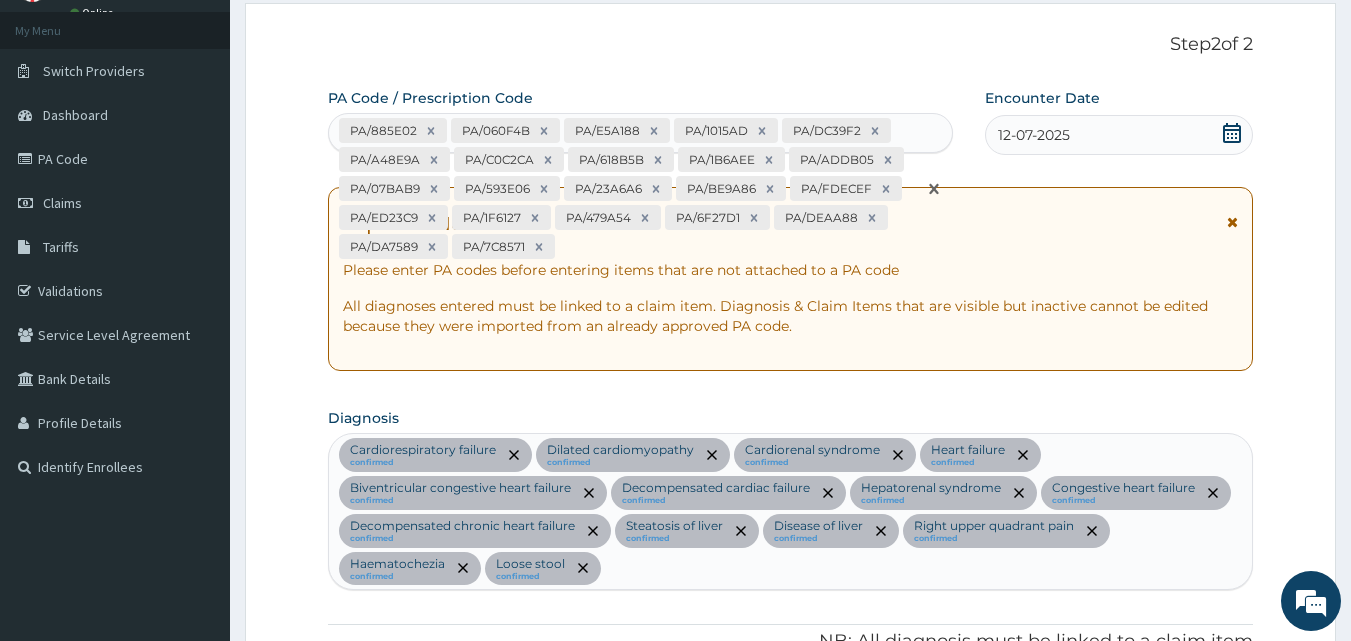 paste on "PA/8A28C8" 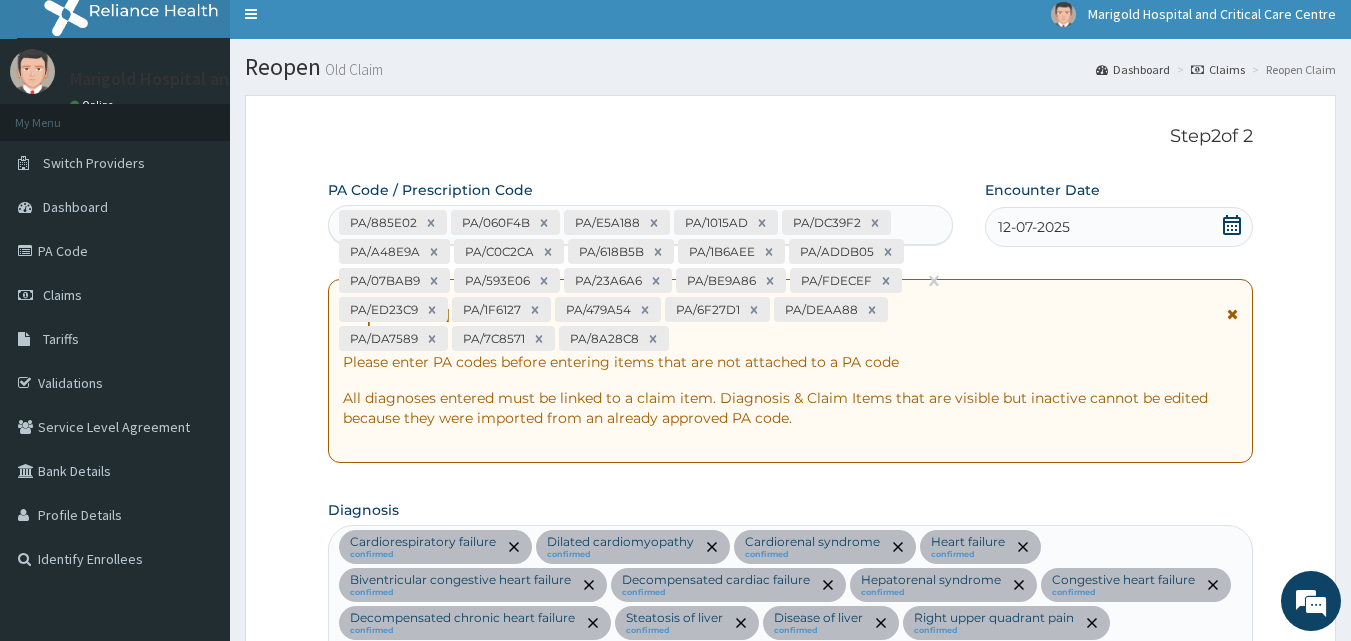 scroll, scrollTop: 0, scrollLeft: 0, axis: both 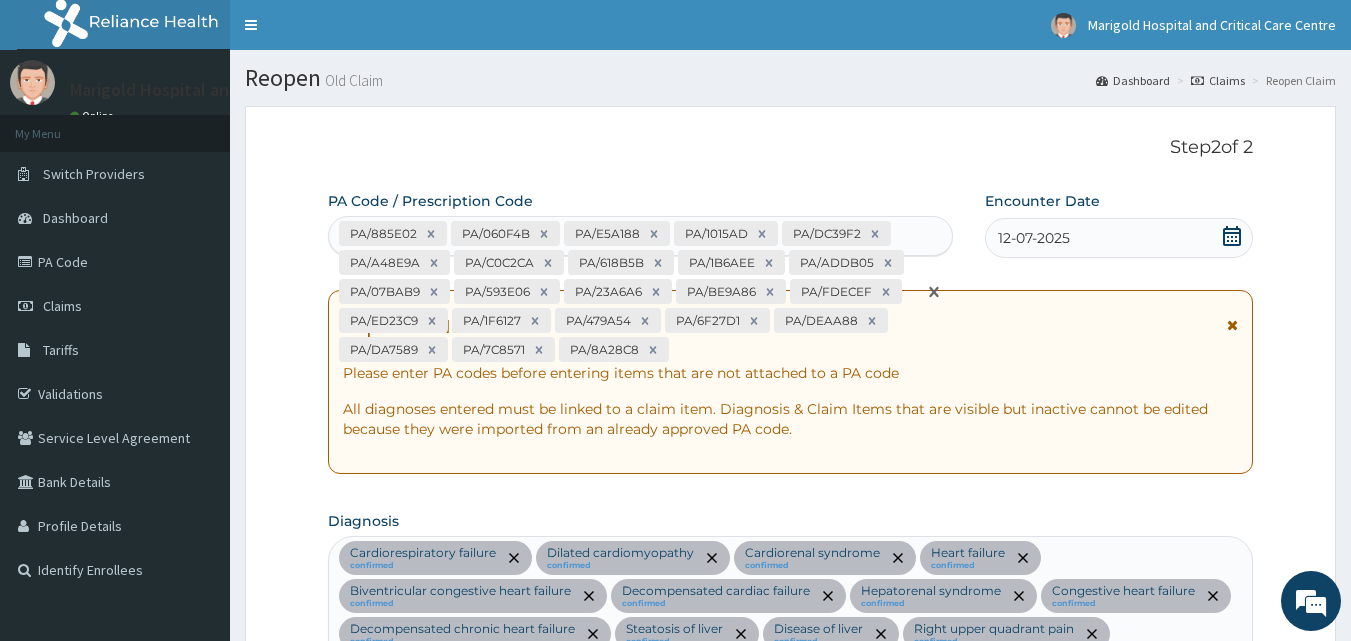 click at bounding box center [674, 350] 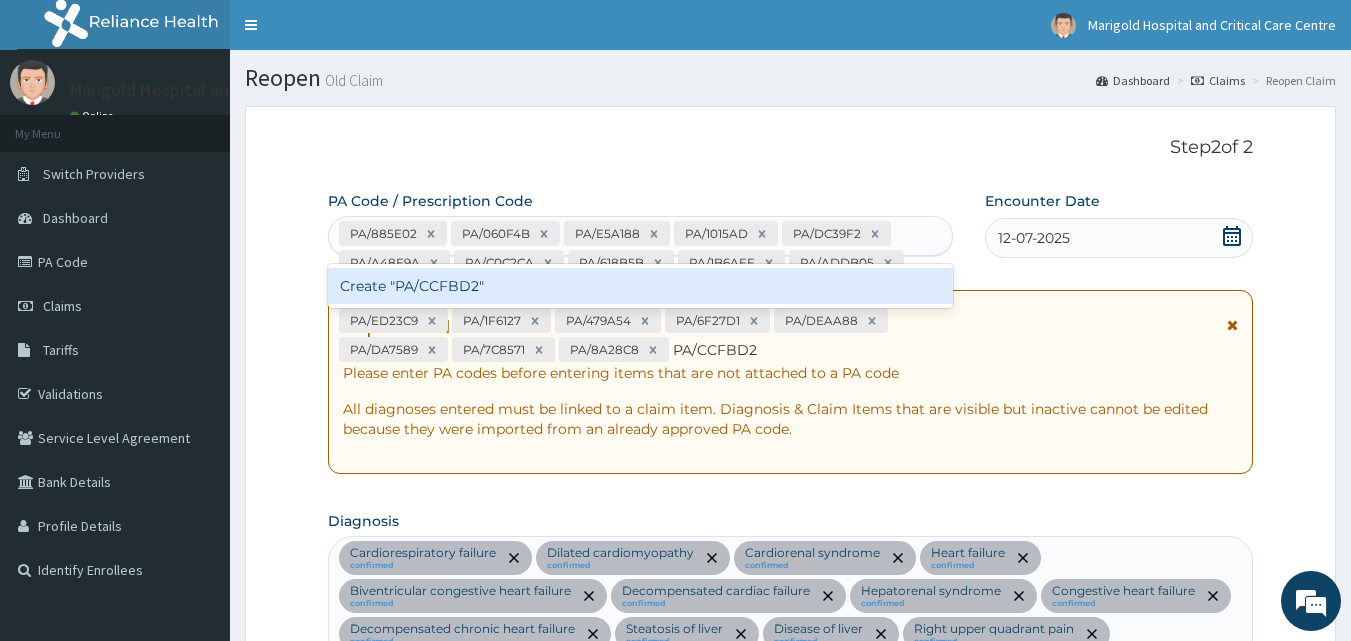 type 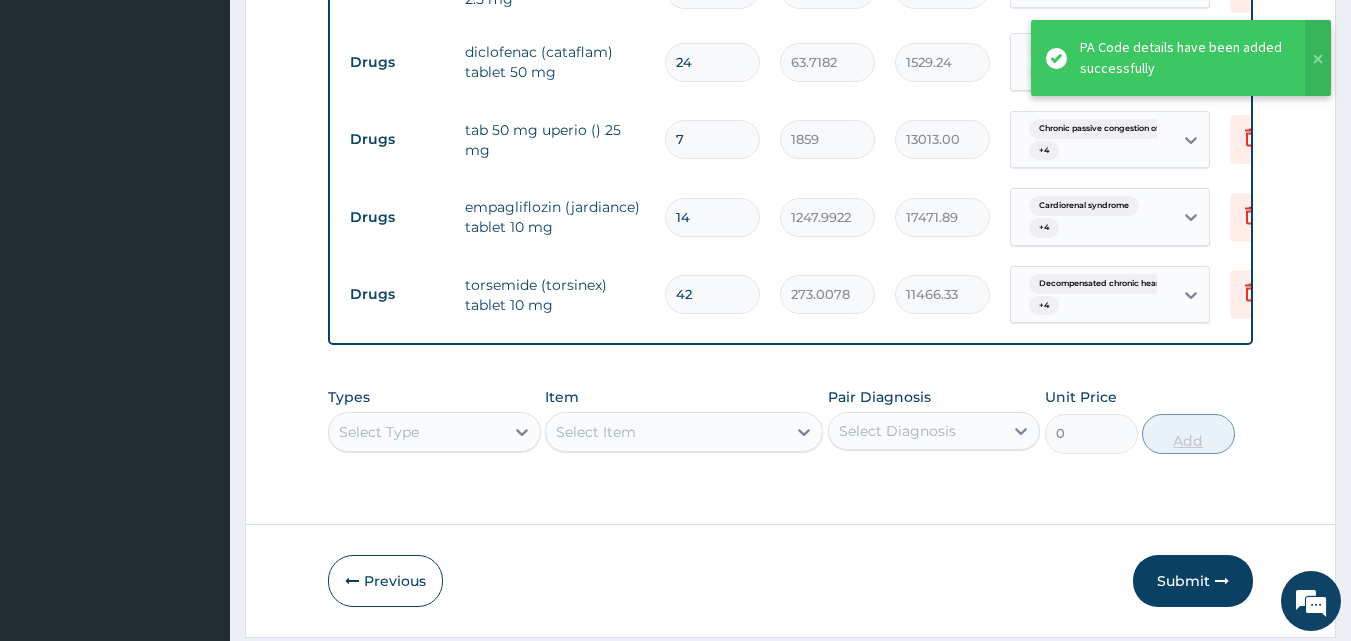 scroll, scrollTop: 3732, scrollLeft: 0, axis: vertical 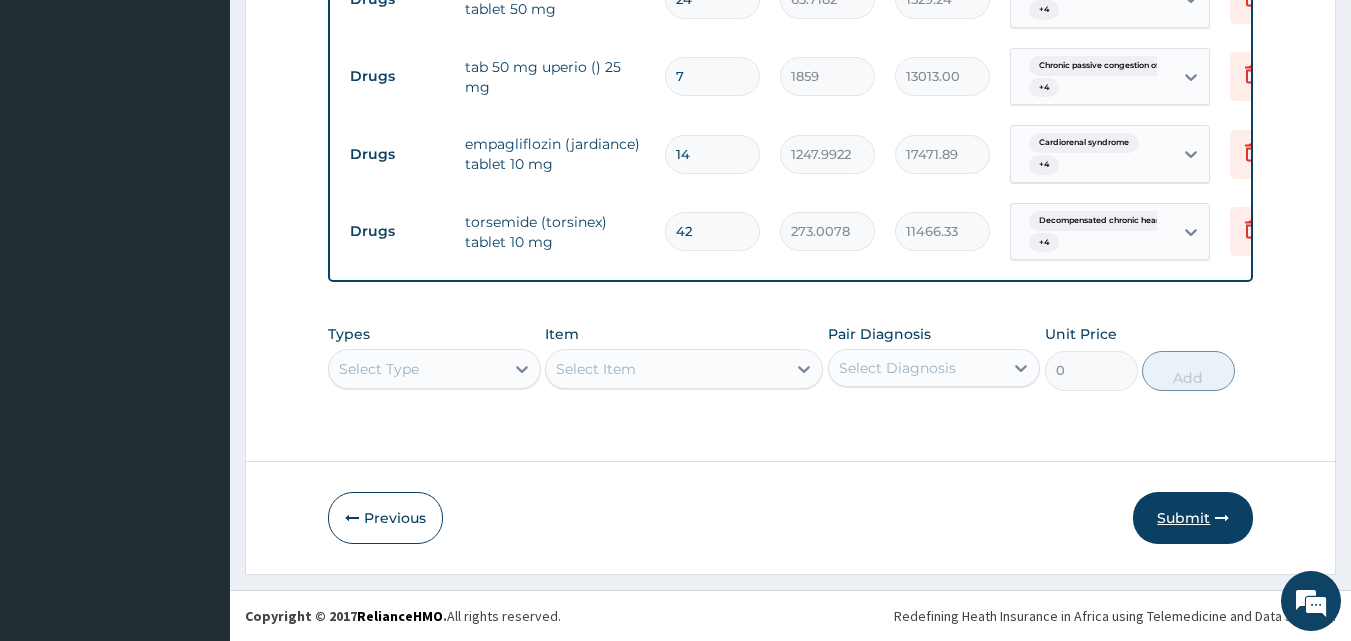 click on "Submit" at bounding box center [1193, 518] 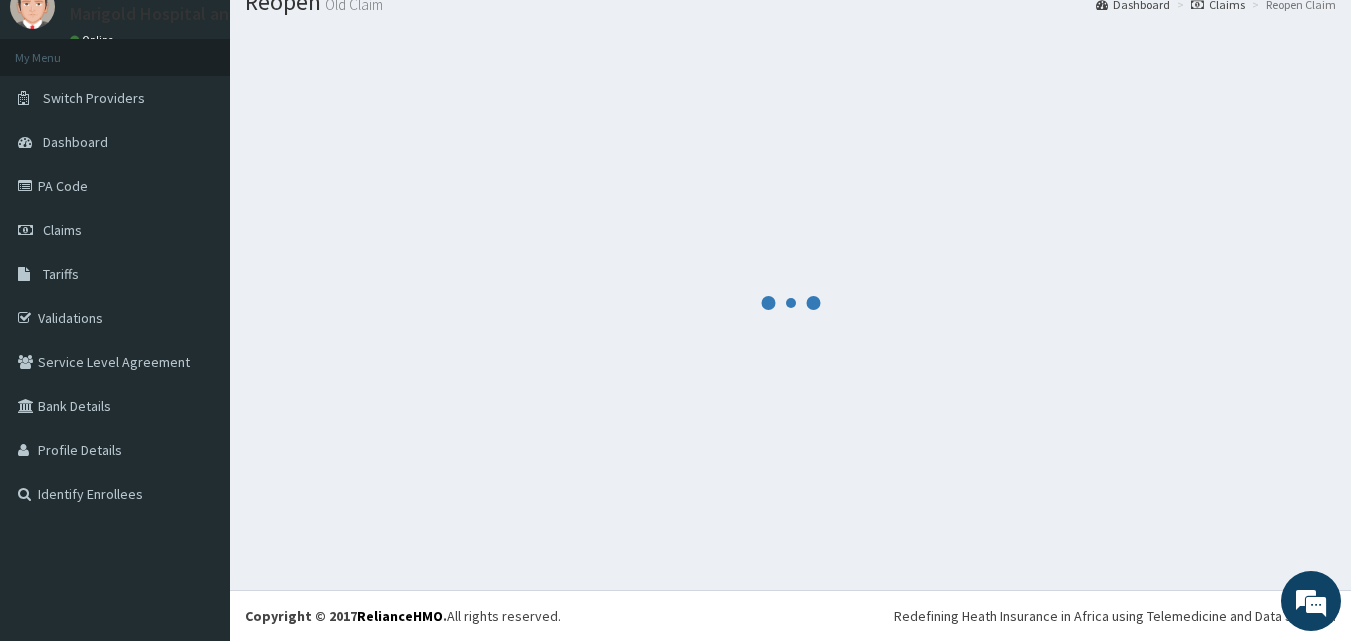 scroll, scrollTop: 3732, scrollLeft: 0, axis: vertical 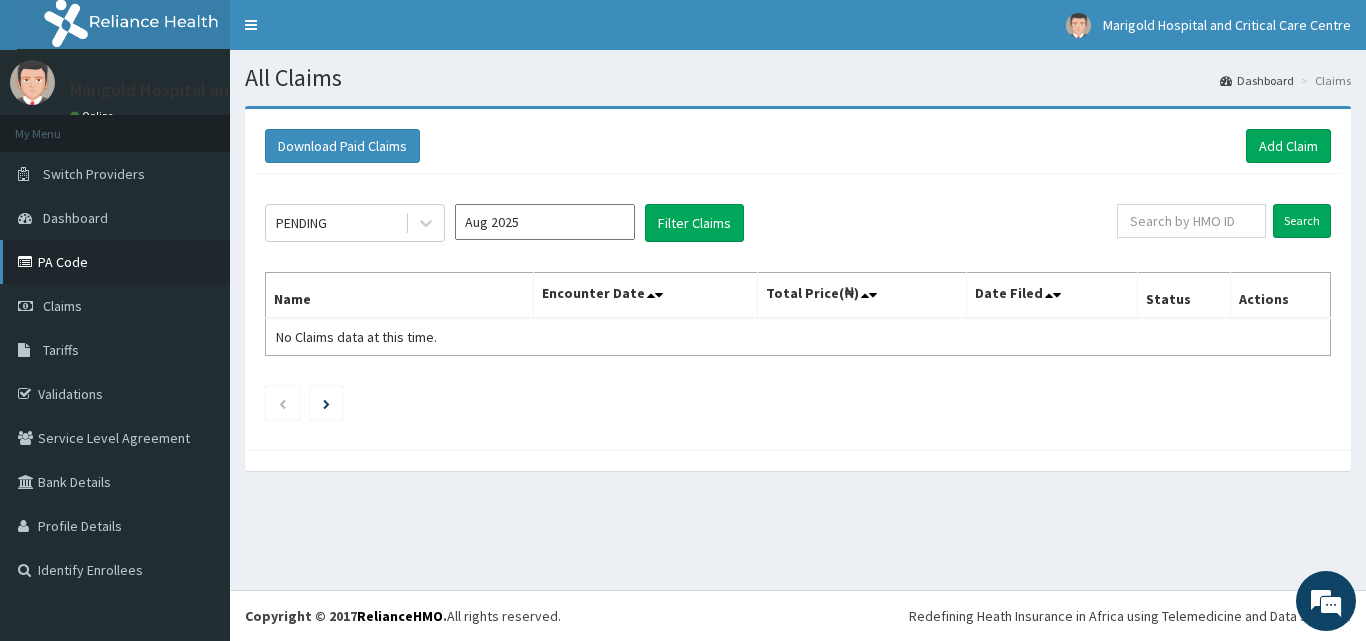 click on "PA Code" at bounding box center (115, 262) 